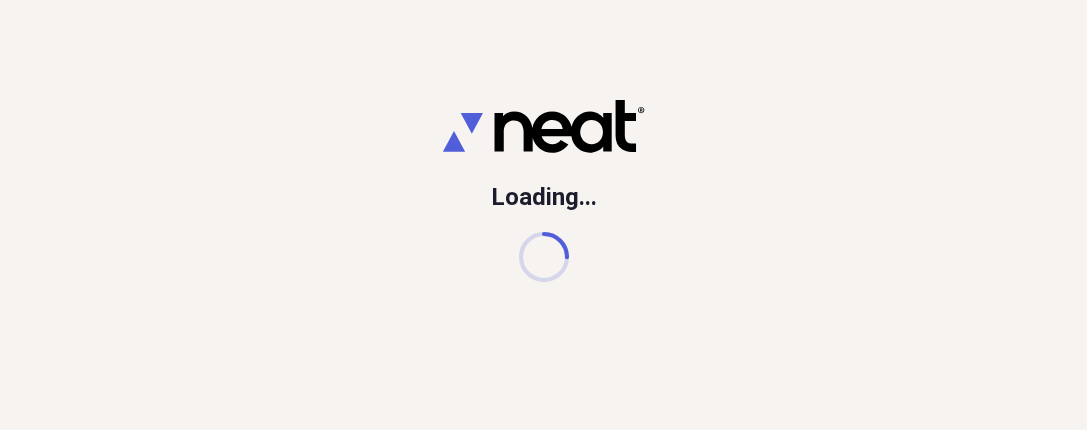 scroll, scrollTop: 0, scrollLeft: 0, axis: both 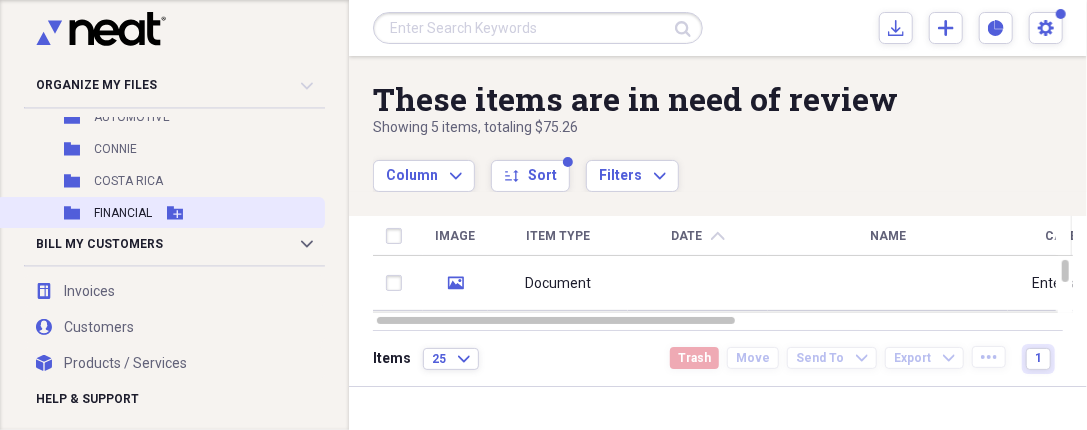 click on "Folder FINANCIAL Add Folder" at bounding box center (160, 213) 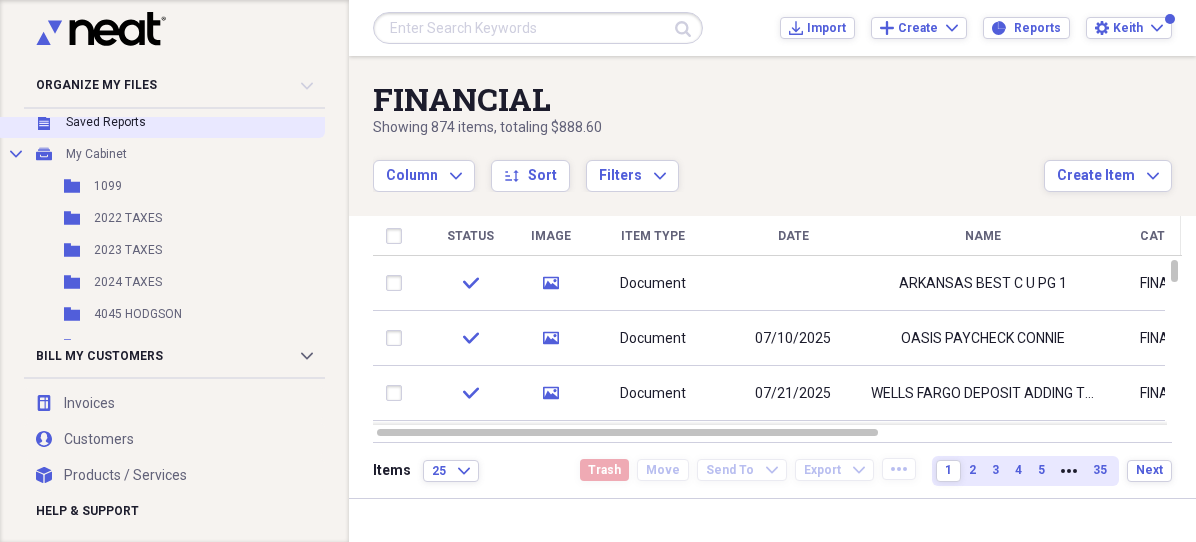 scroll, scrollTop: 0, scrollLeft: 0, axis: both 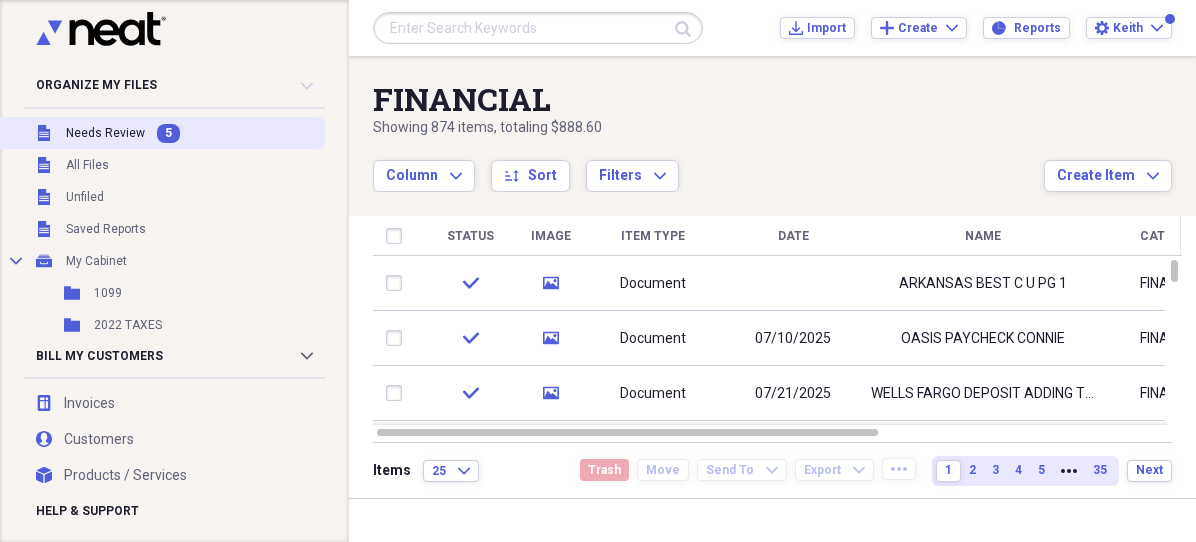click on "Needs Review" at bounding box center [105, 133] 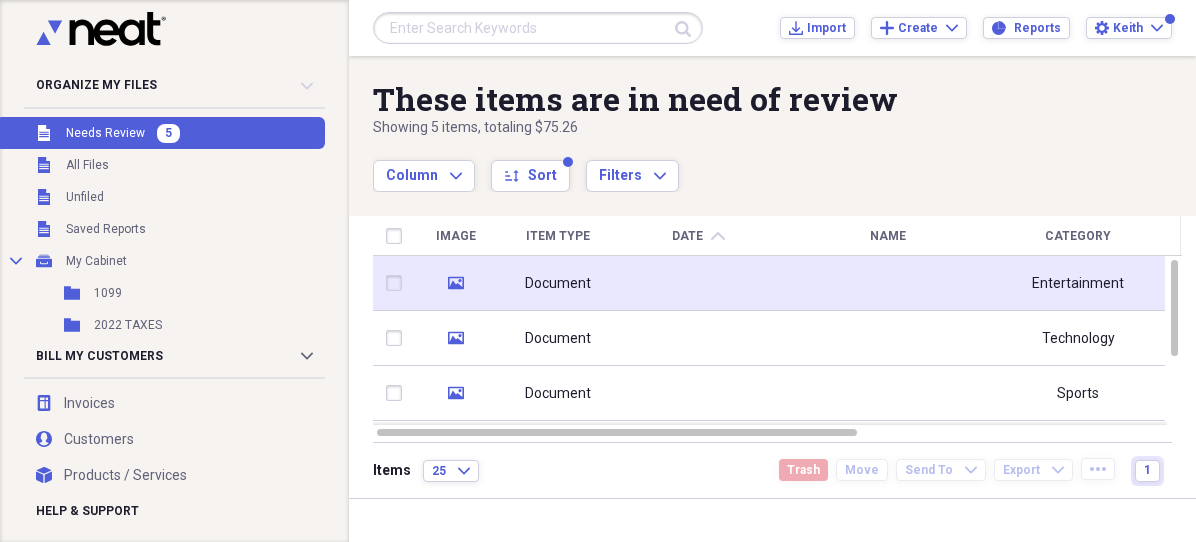 click at bounding box center [698, 283] 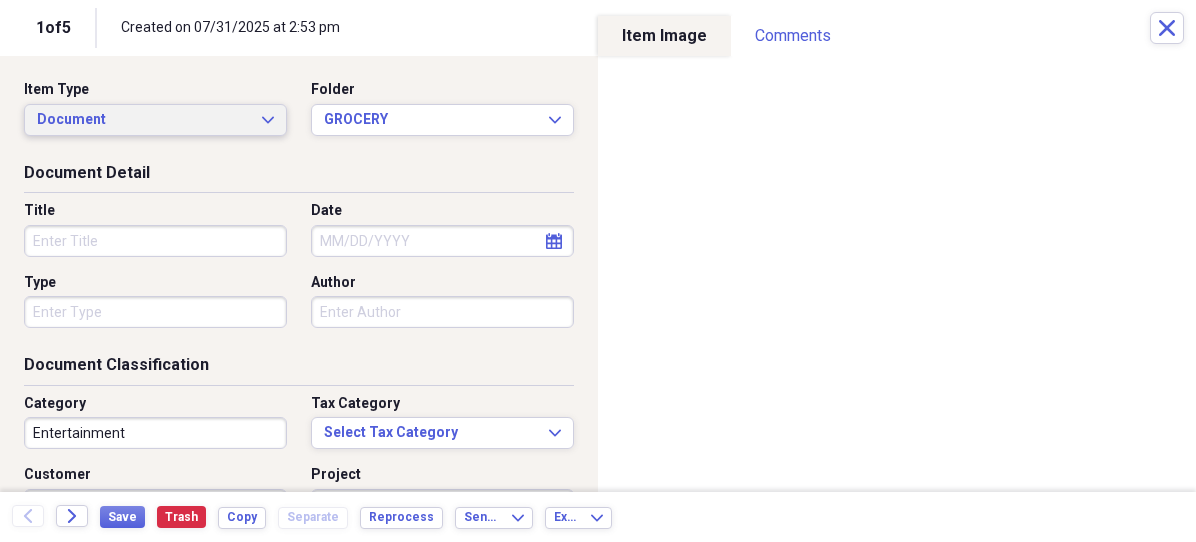 click on "Document Expand" at bounding box center [155, 120] 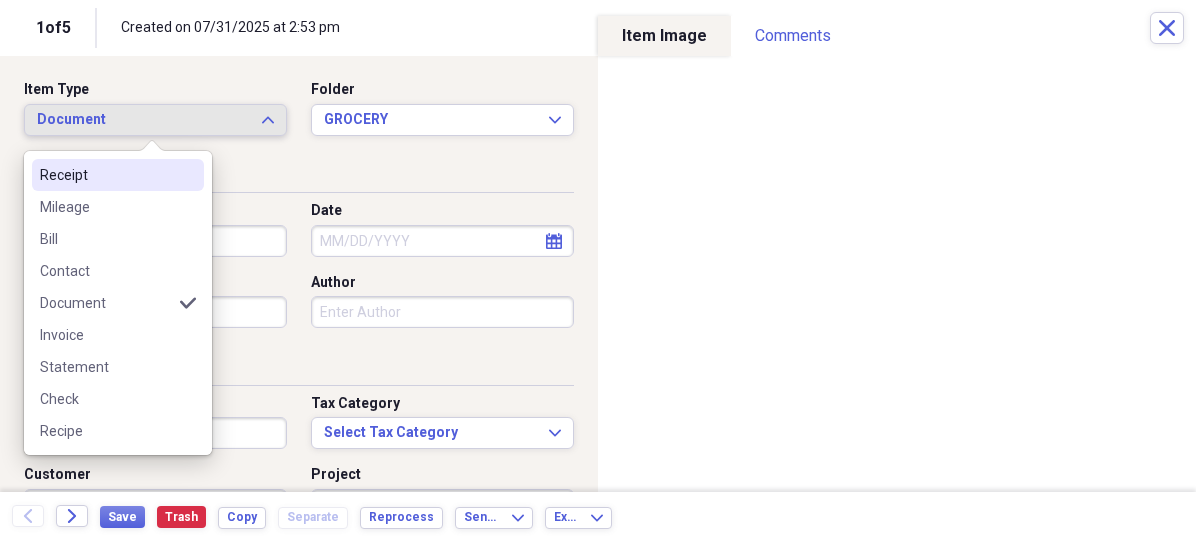 click on "Receipt" at bounding box center [106, 175] 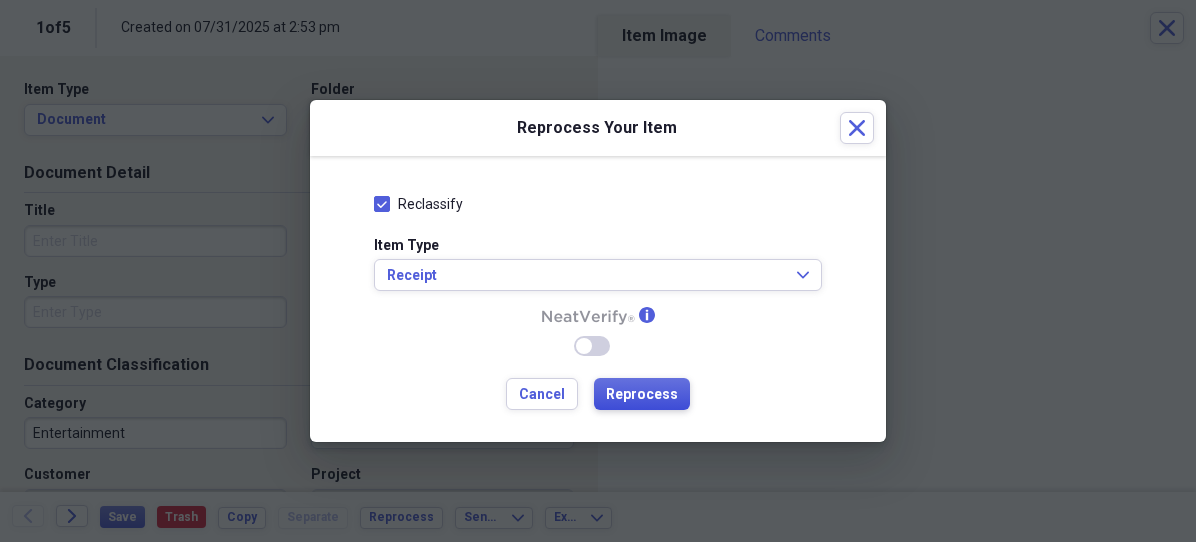 click on "Reprocess" at bounding box center (642, 395) 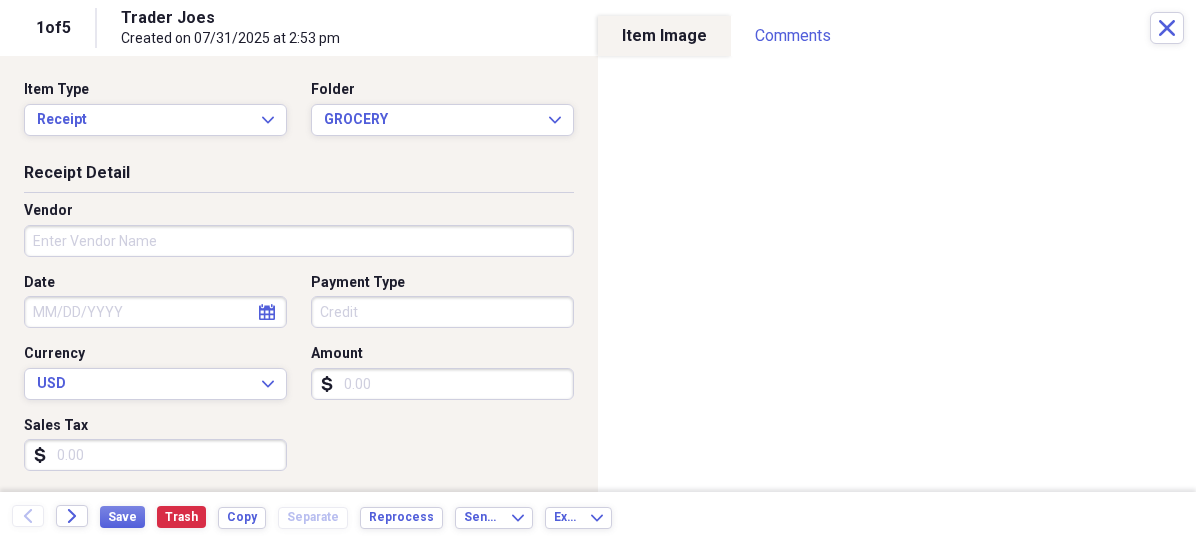 type on "Trader Joes" 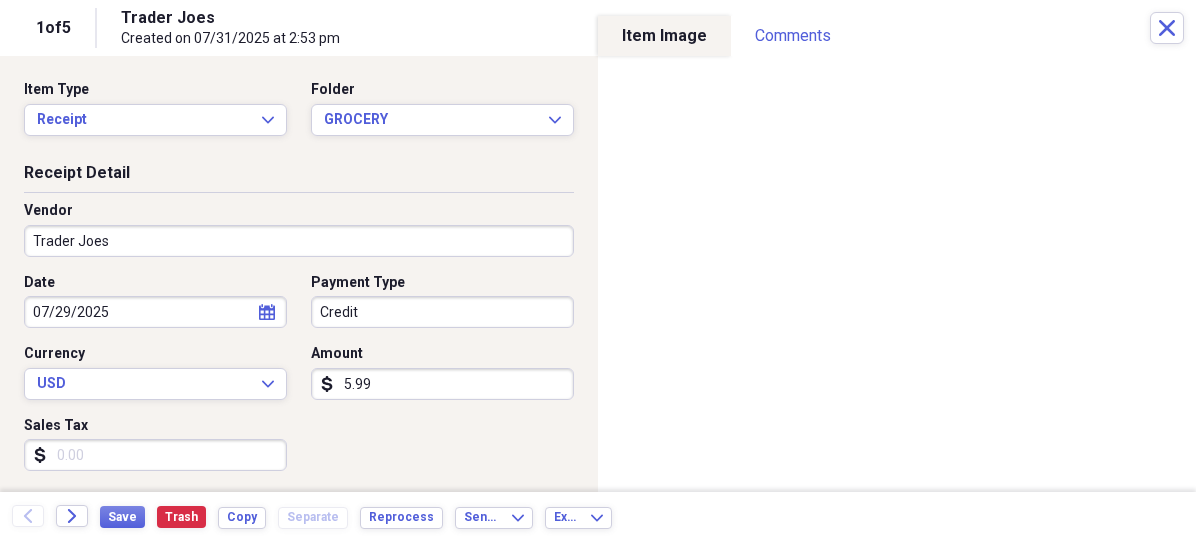 click on "5.99" at bounding box center (442, 384) 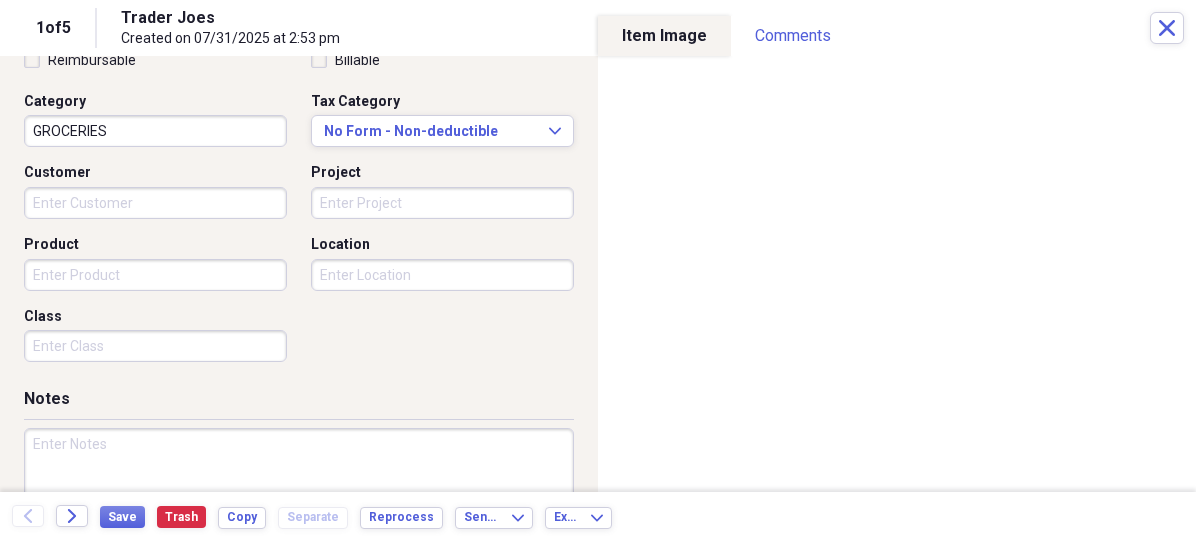 scroll, scrollTop: 500, scrollLeft: 0, axis: vertical 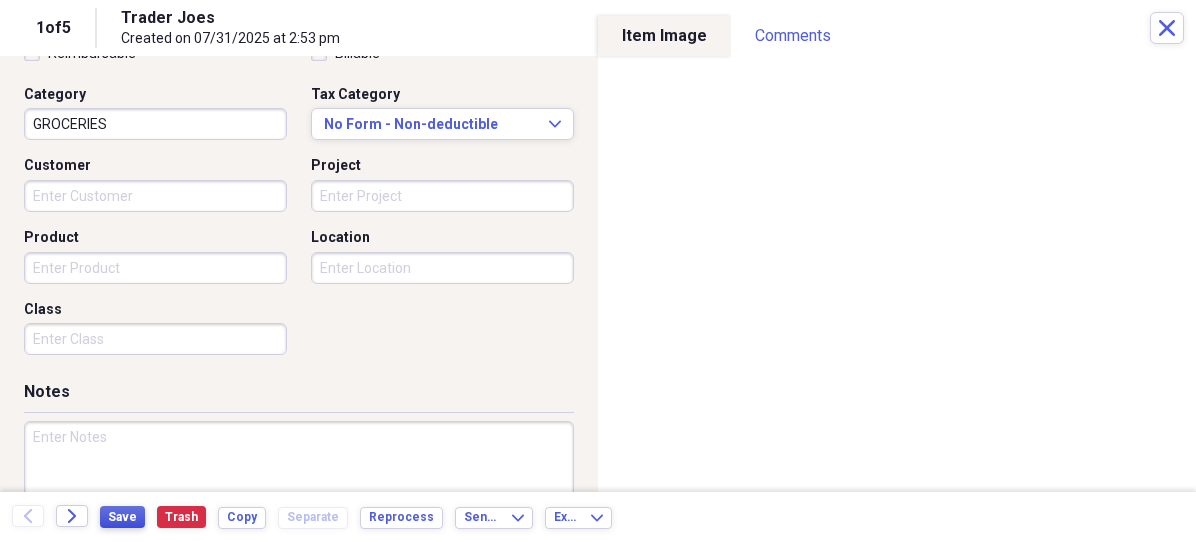 type on "41.81" 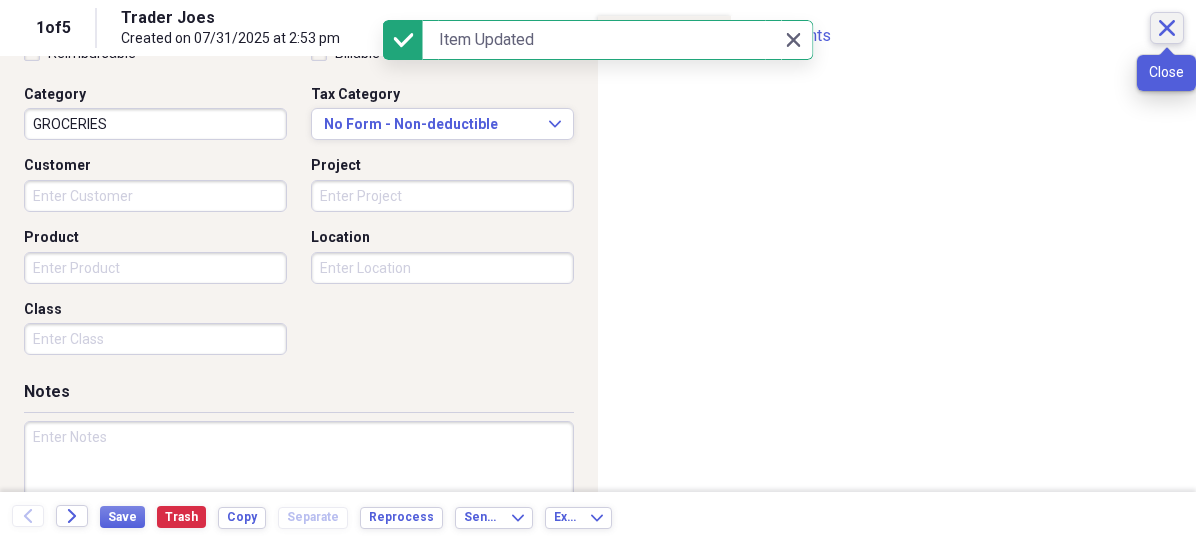 click on "Close" at bounding box center (1167, 28) 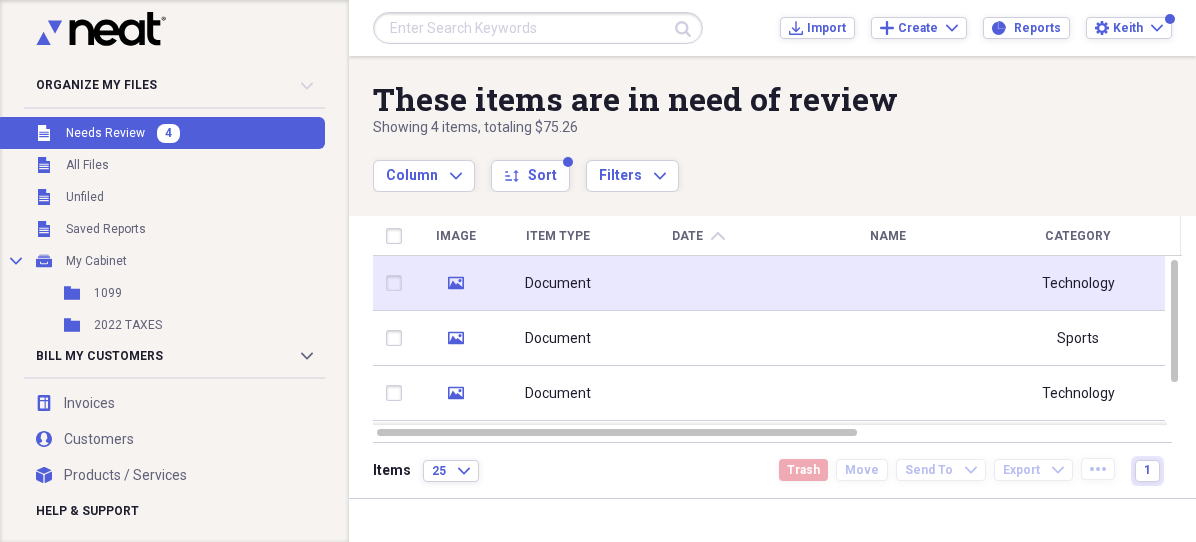 click at bounding box center [698, 283] 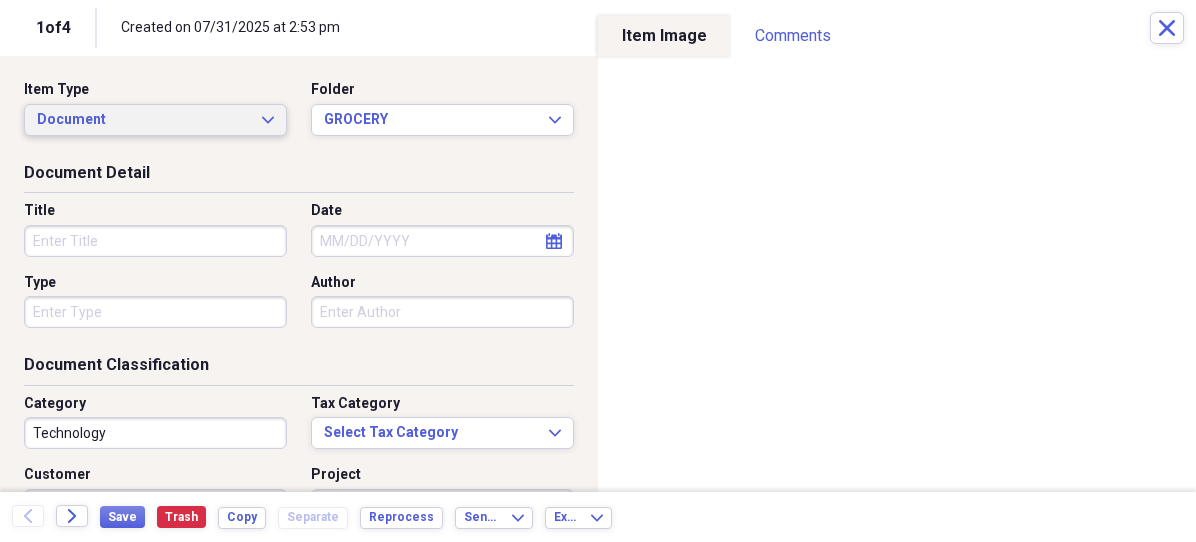 click on "Expand" 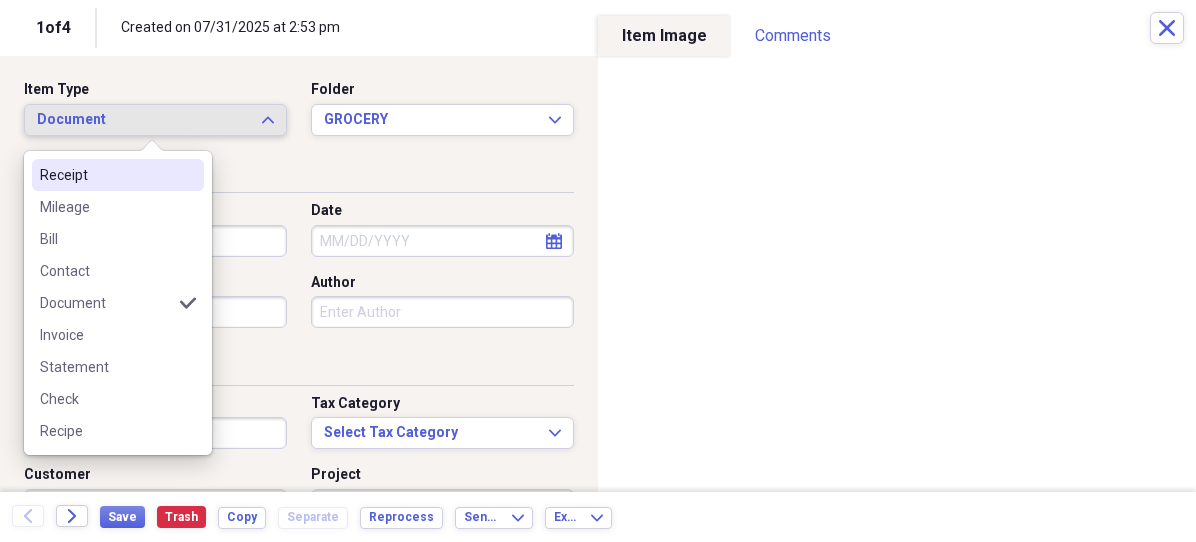 click on "Receipt" at bounding box center [118, 175] 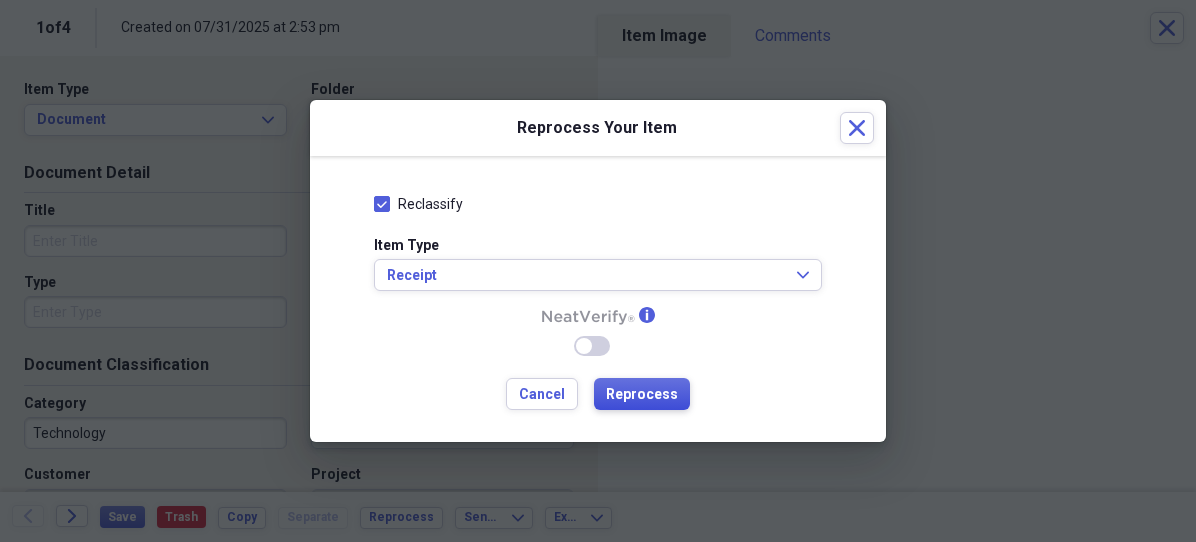 click on "Reprocess" at bounding box center (642, 394) 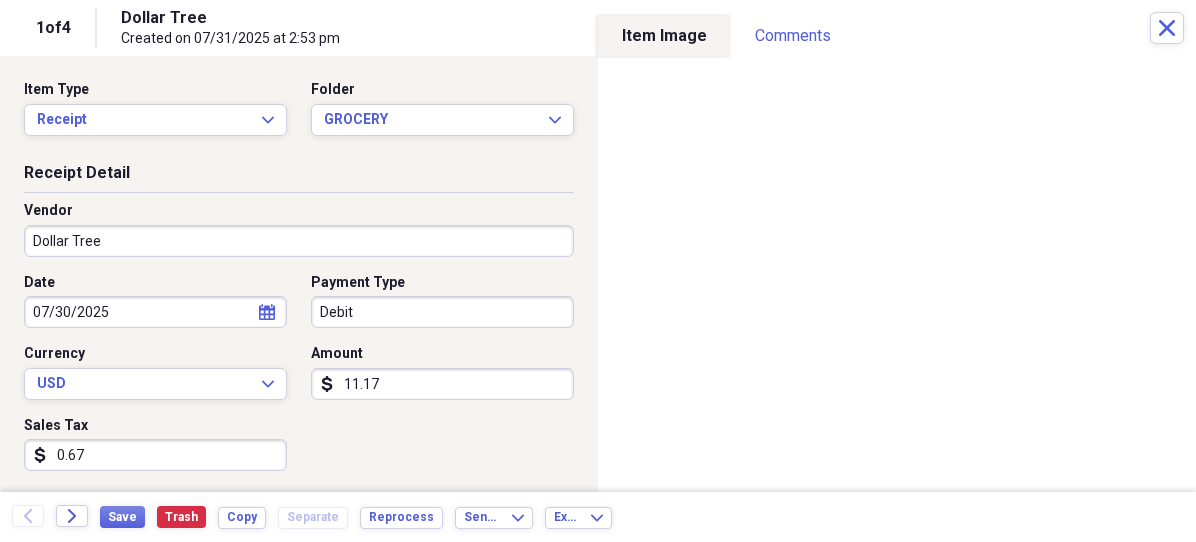 type on "Dollar Tree" 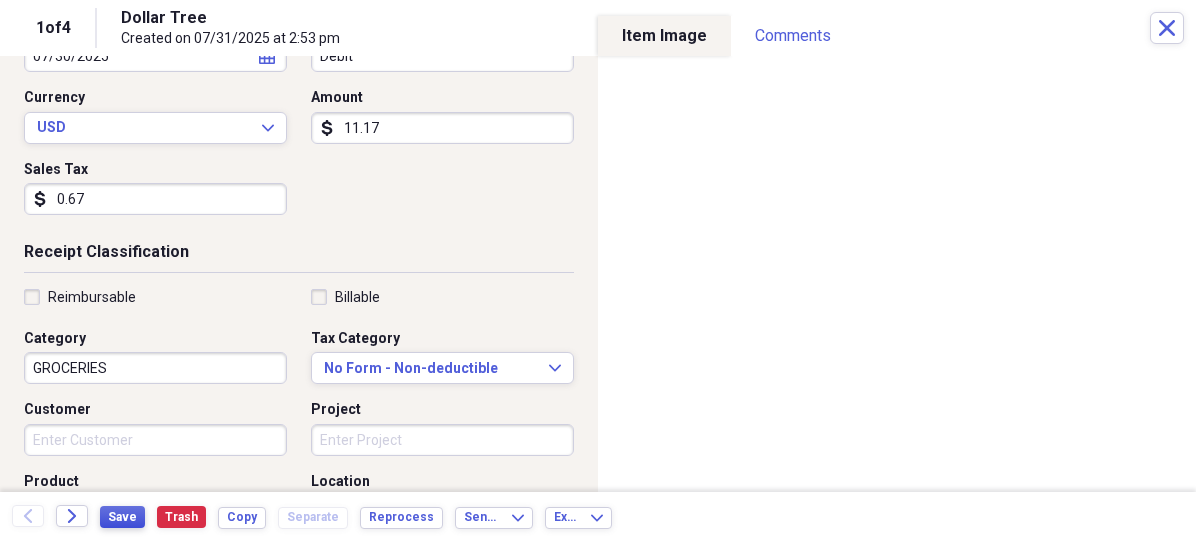 scroll, scrollTop: 300, scrollLeft: 0, axis: vertical 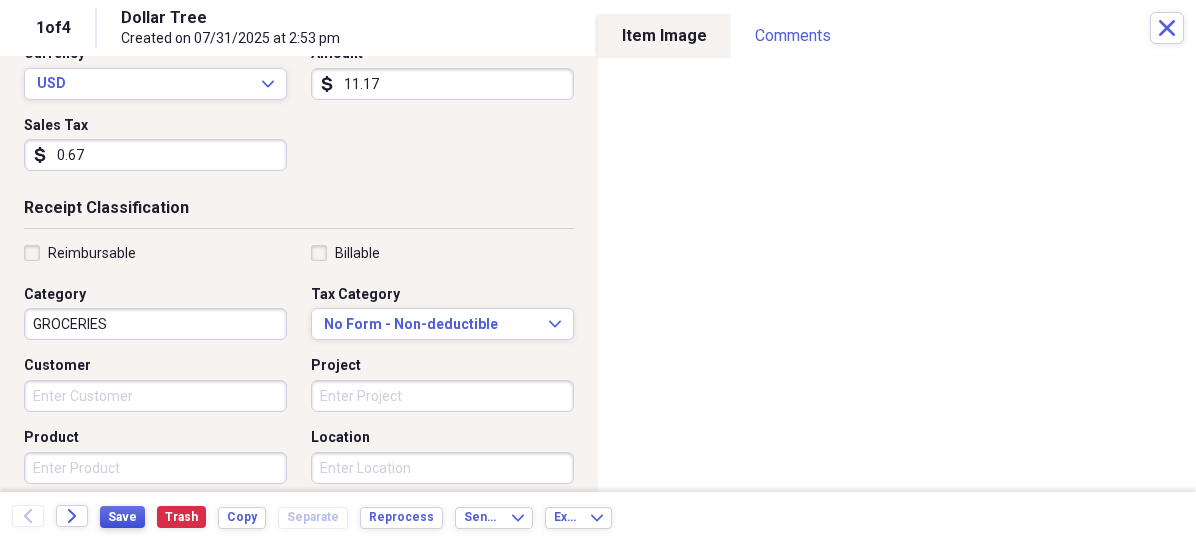 click on "Save" at bounding box center (122, 517) 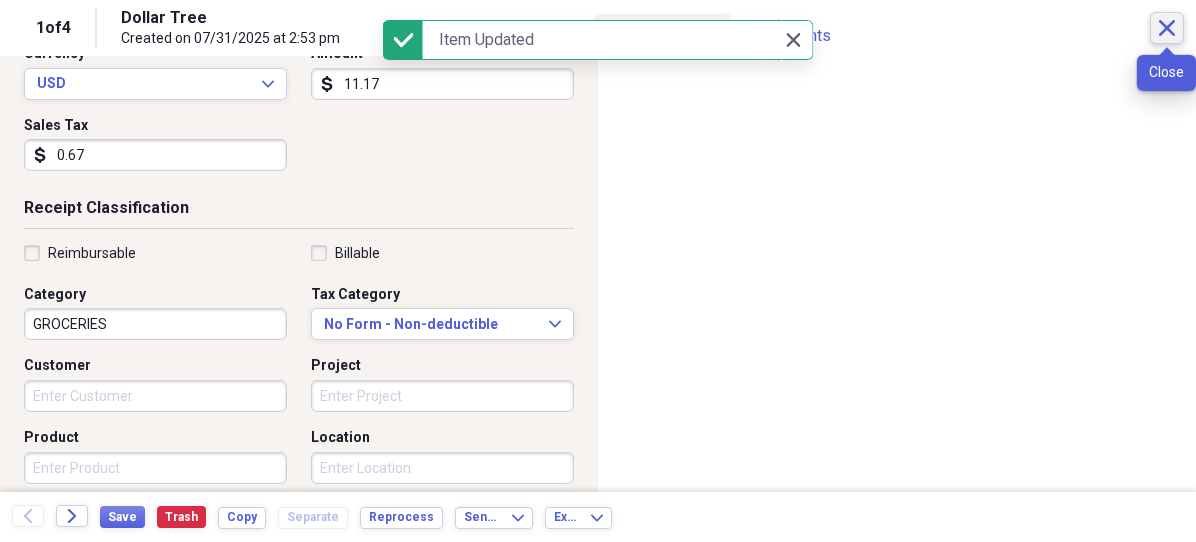 click on "Close" 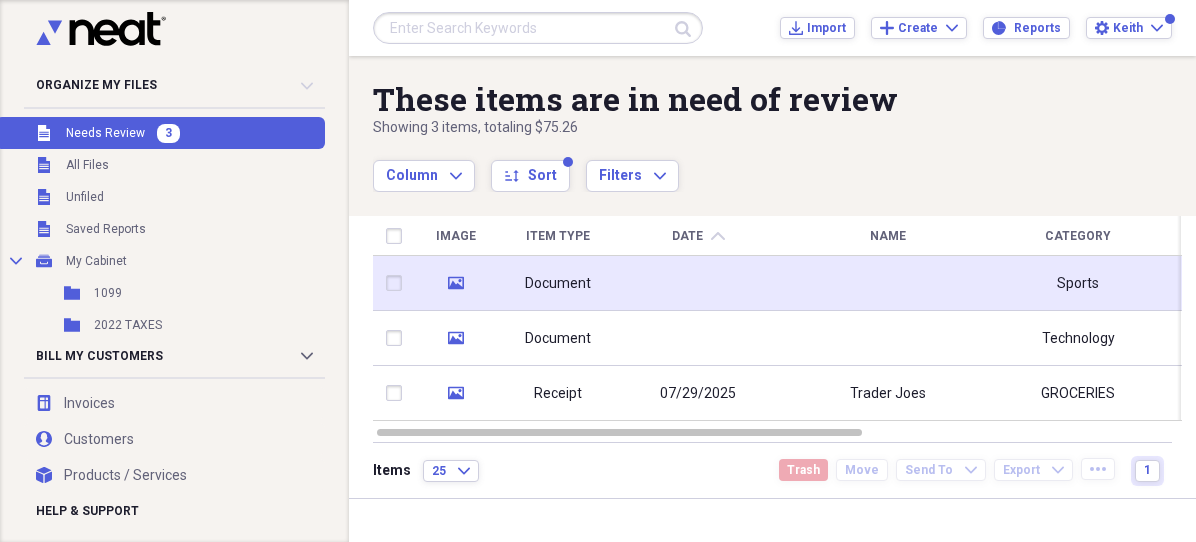 click at bounding box center [698, 283] 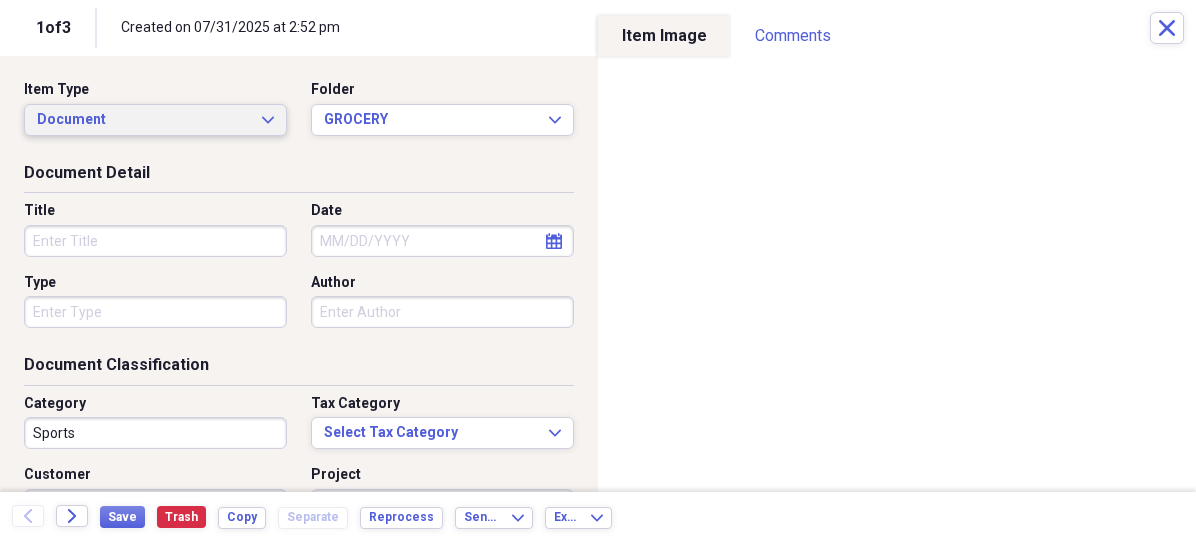 click on "Document Expand" at bounding box center [155, 120] 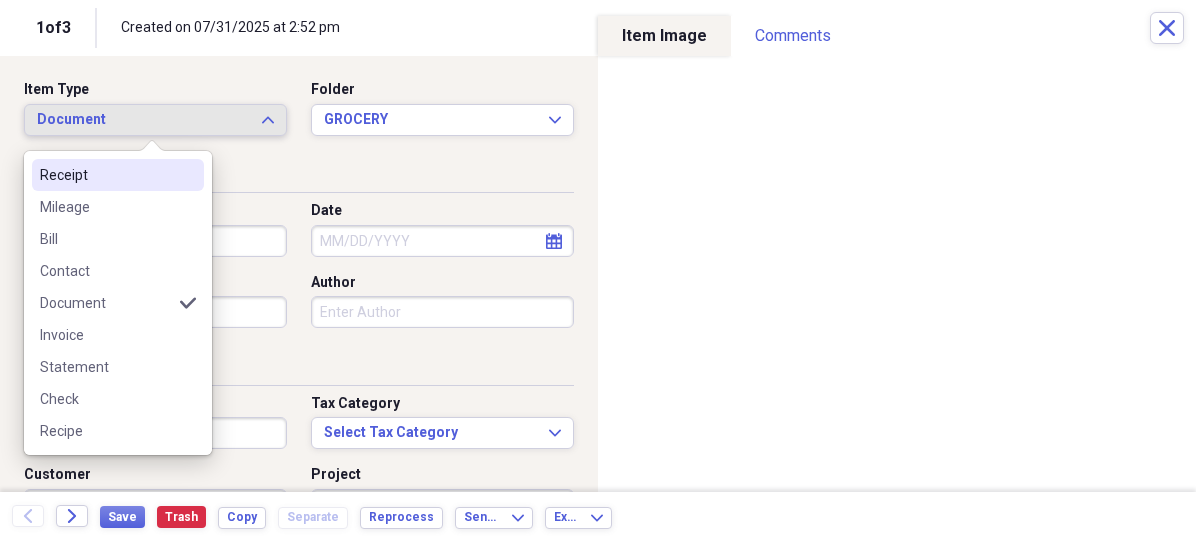 click on "Receipt" at bounding box center (106, 175) 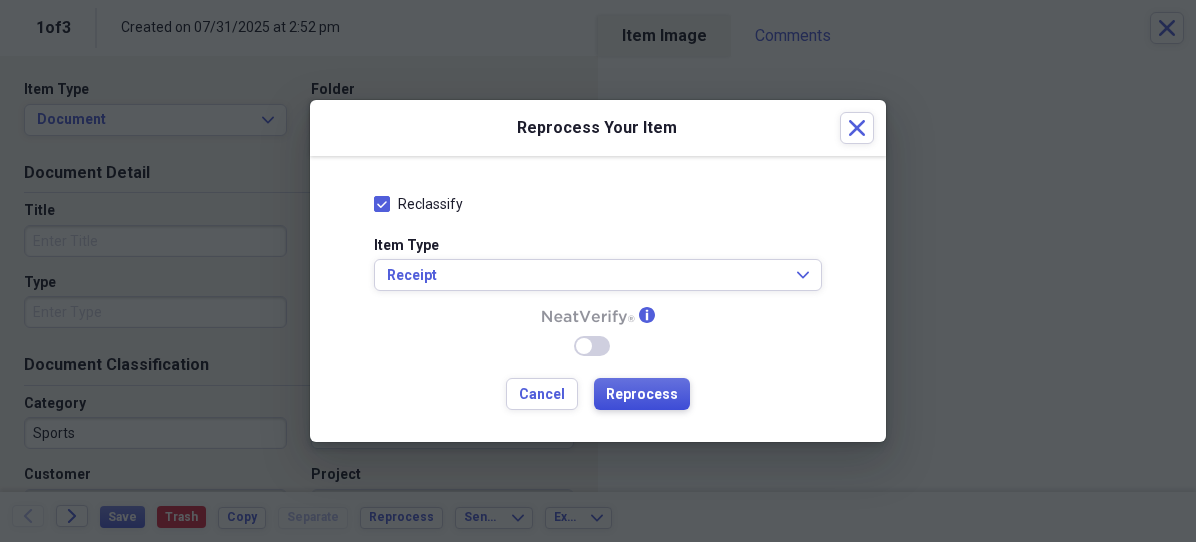 click on "Reprocess" at bounding box center (642, 395) 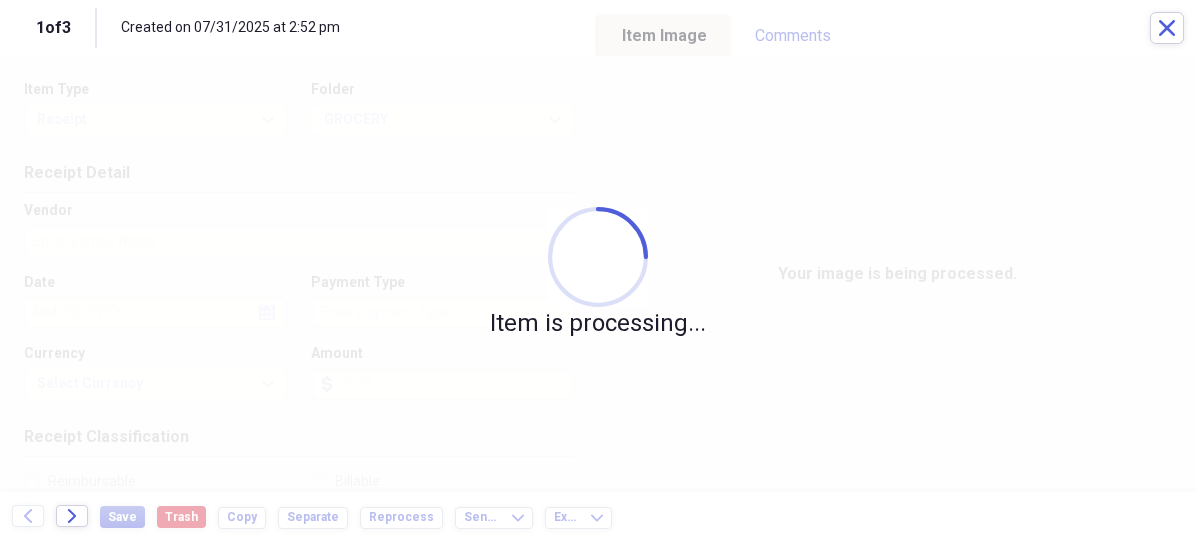 type on "KOWALSKIS" 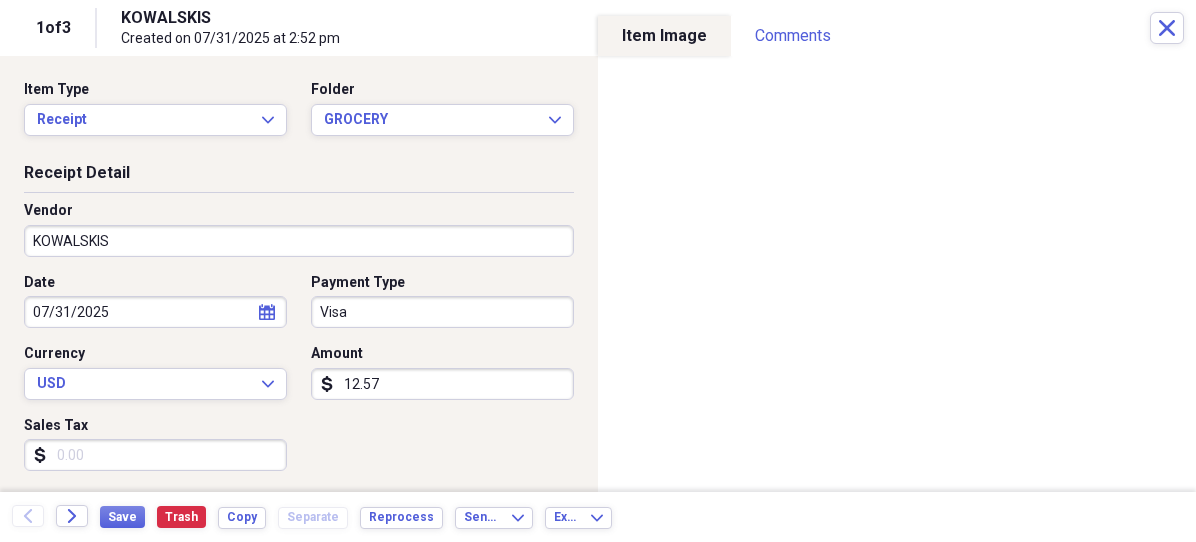 scroll, scrollTop: 200, scrollLeft: 0, axis: vertical 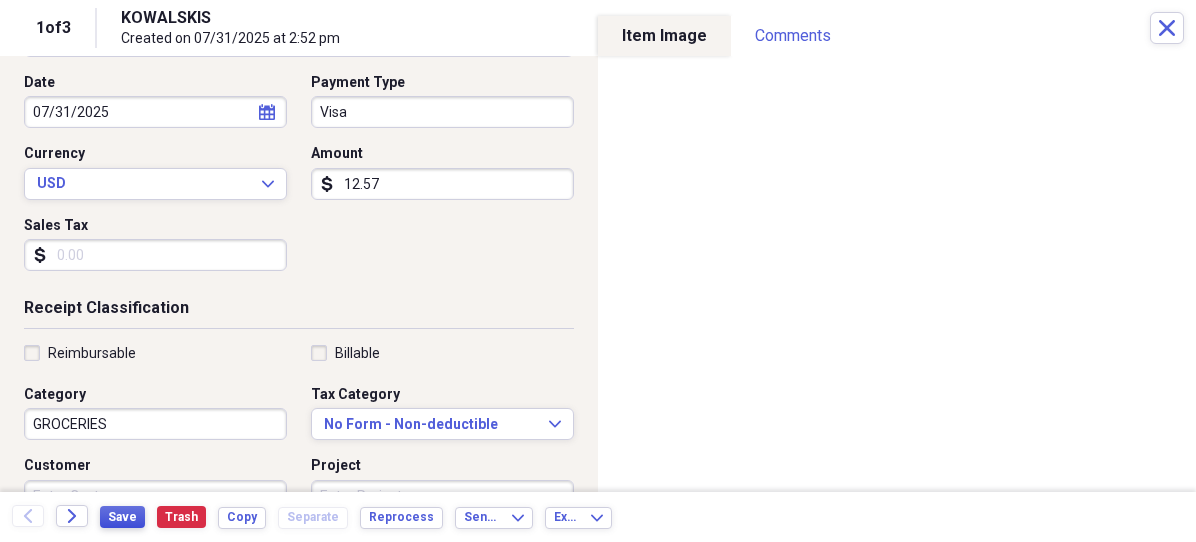 click on "Save" at bounding box center (122, 517) 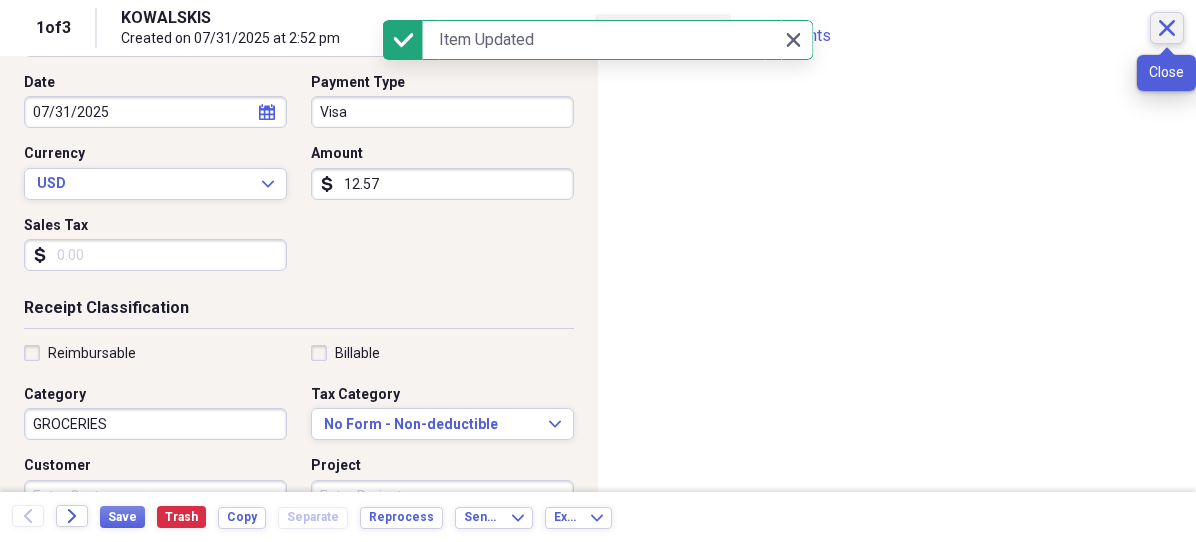 click 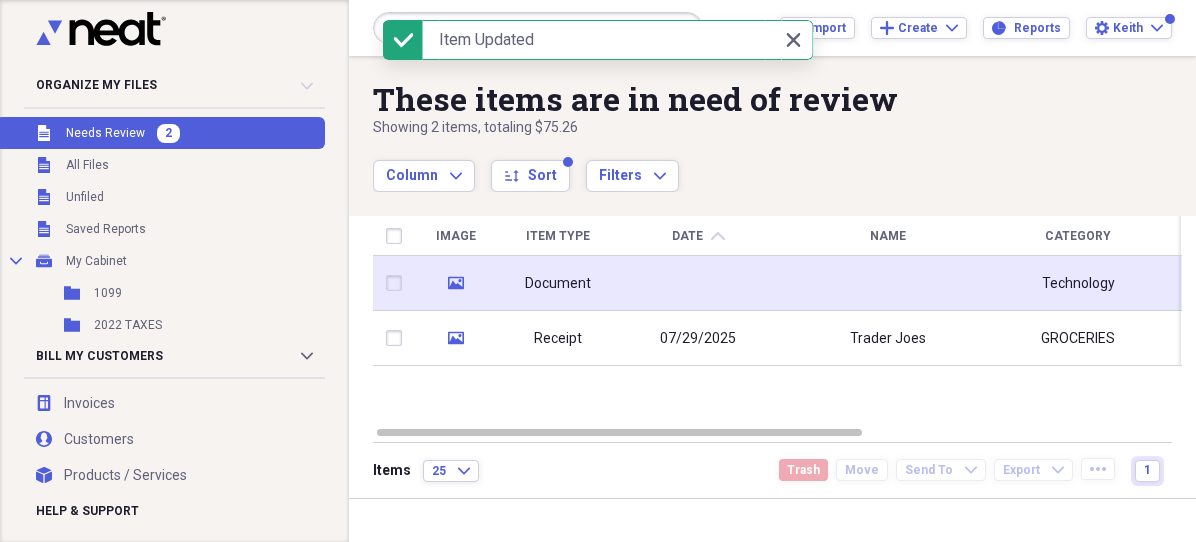 click at bounding box center (698, 283) 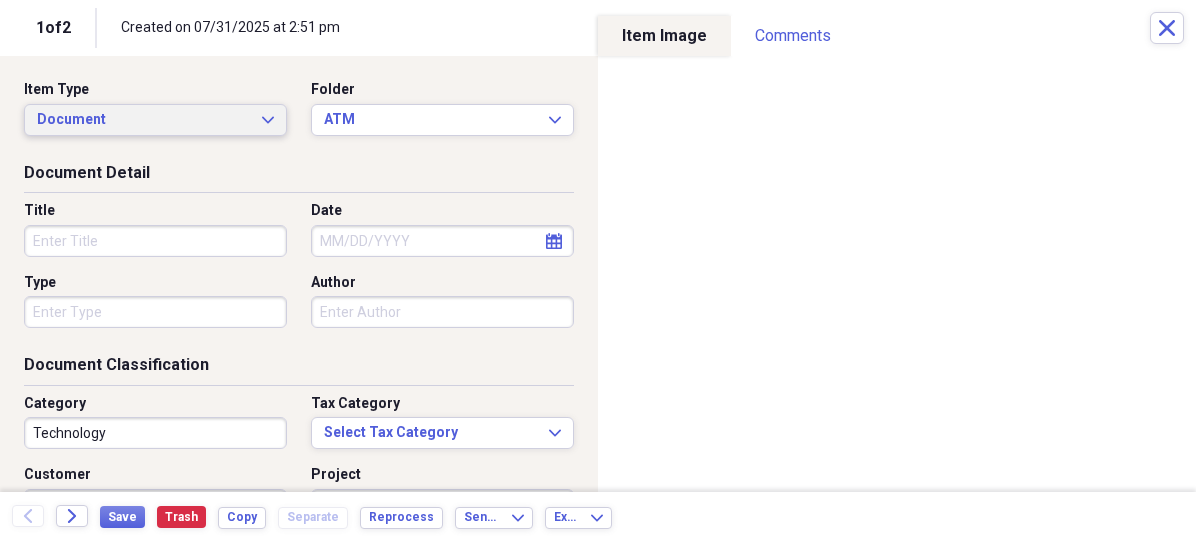 click 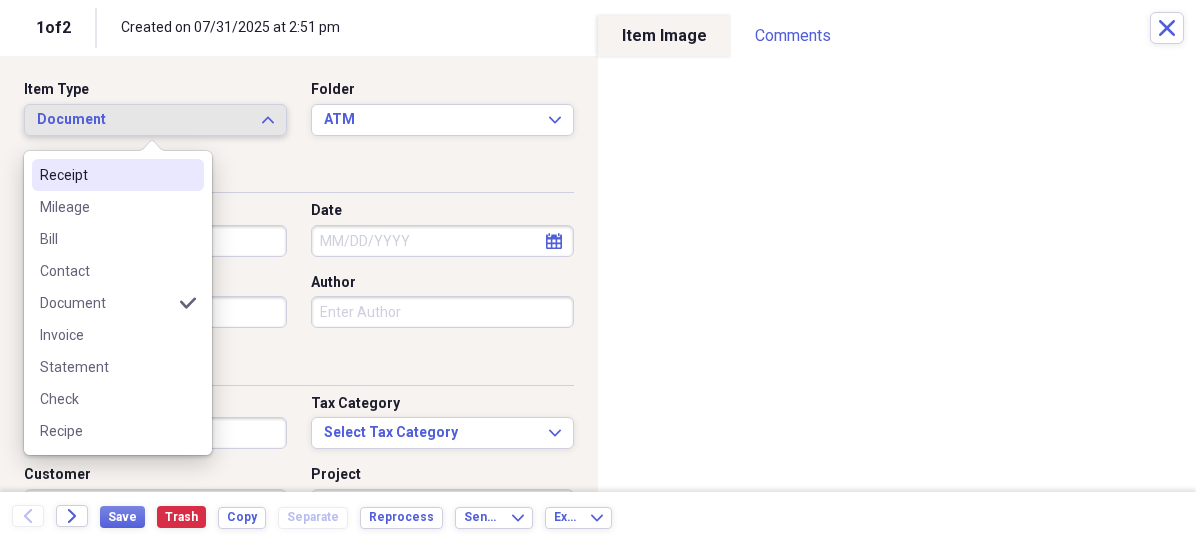 click on "Receipt" at bounding box center (106, 175) 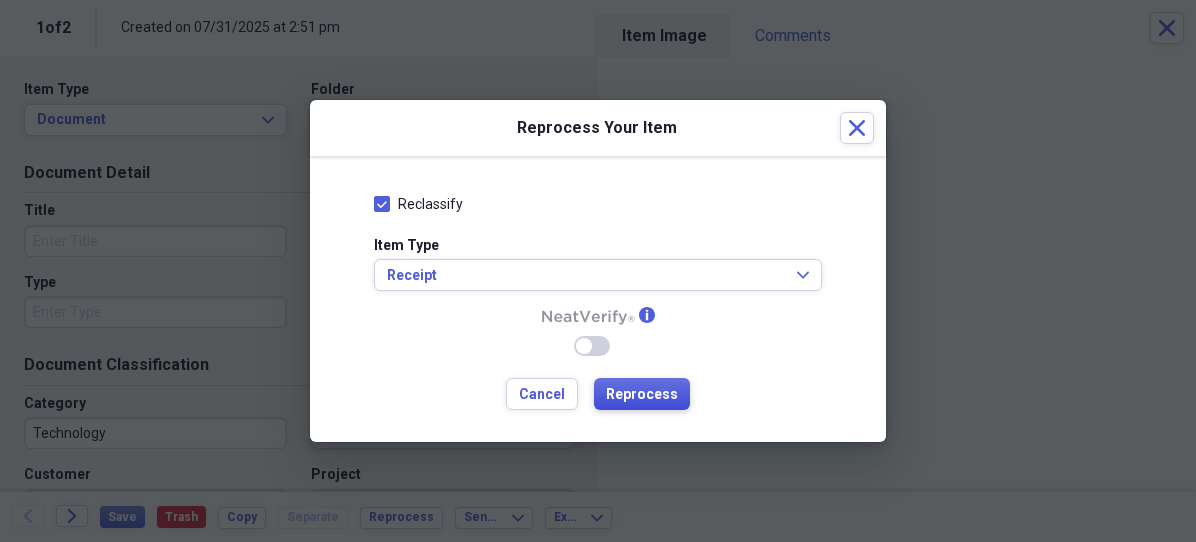 click on "Reprocess" at bounding box center (642, 395) 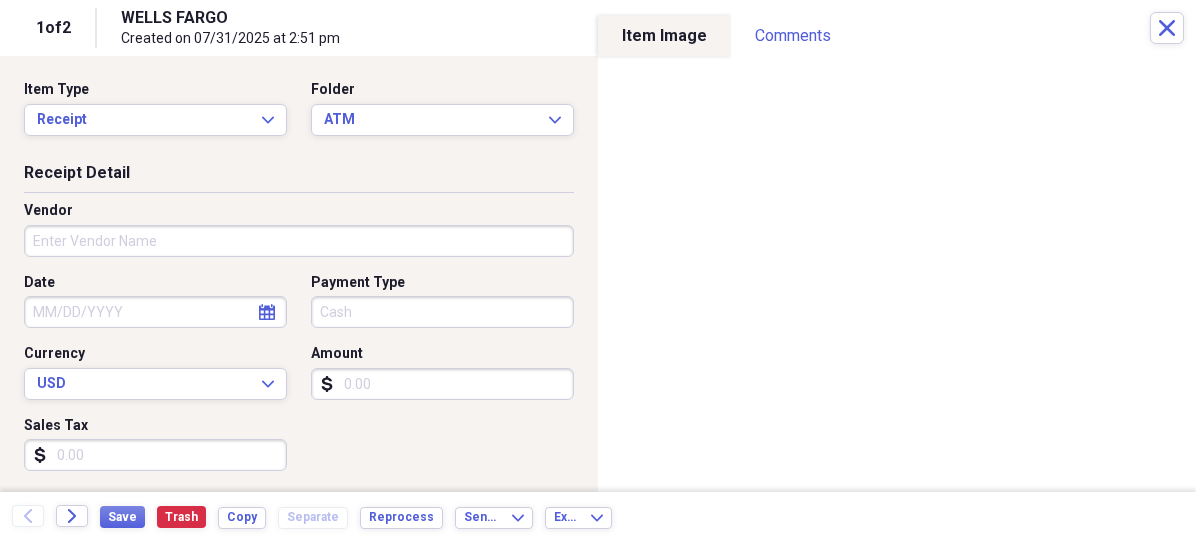 type on "WELLS FARGO" 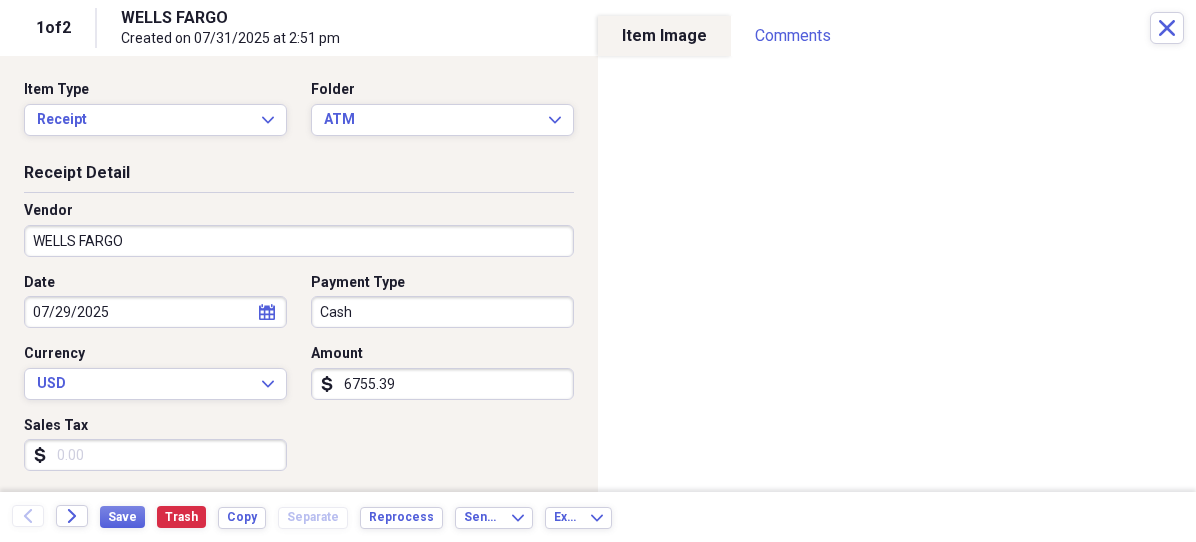 click on "6755.39" at bounding box center (442, 384) 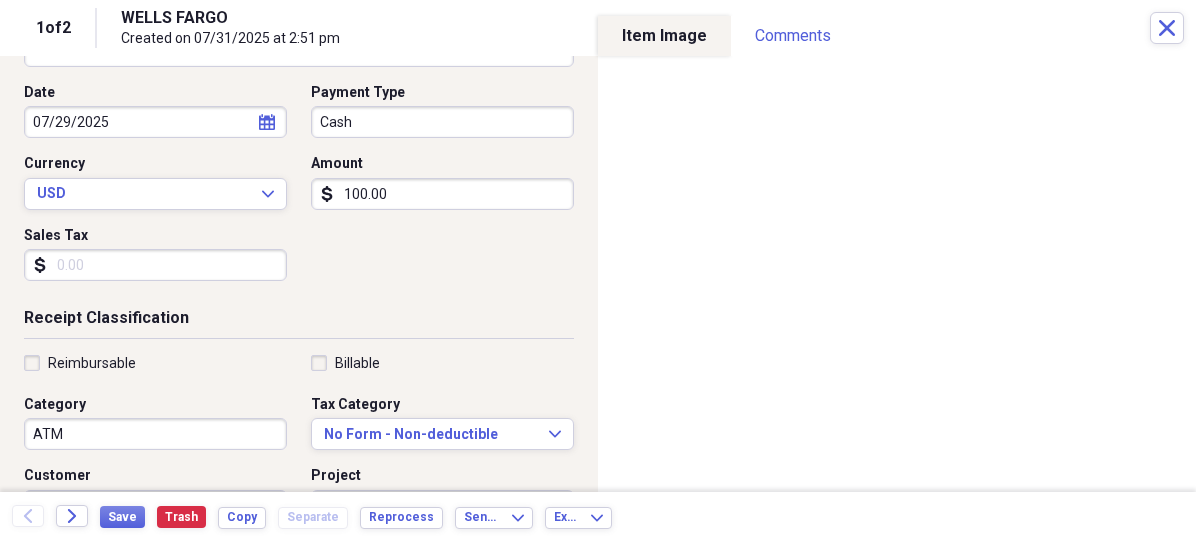 scroll, scrollTop: 0, scrollLeft: 0, axis: both 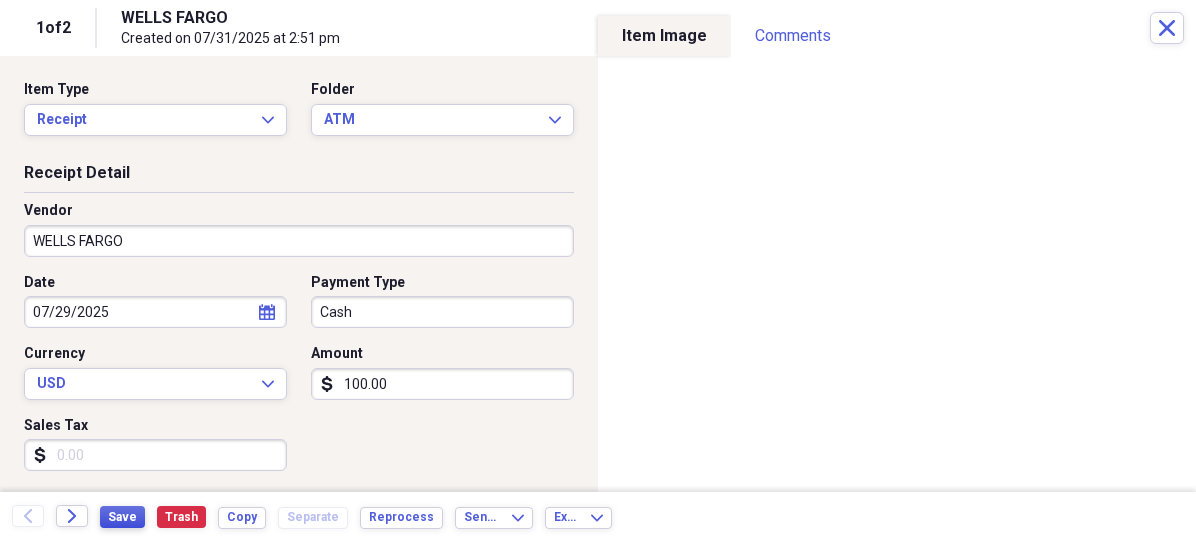type on "100.00" 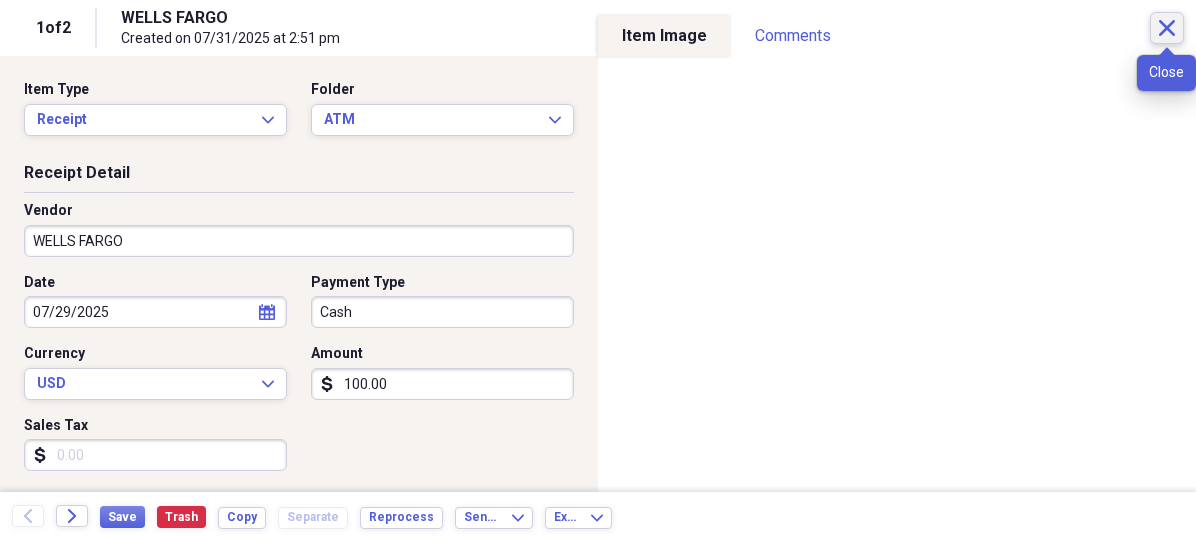 click on "Close" 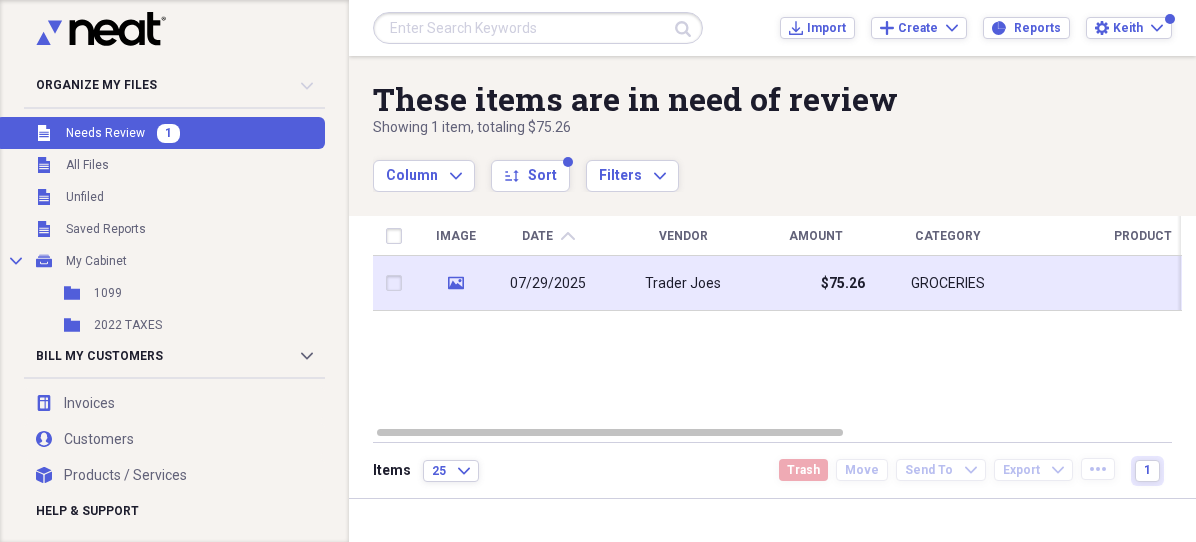 click on "Trader Joes" at bounding box center (683, 283) 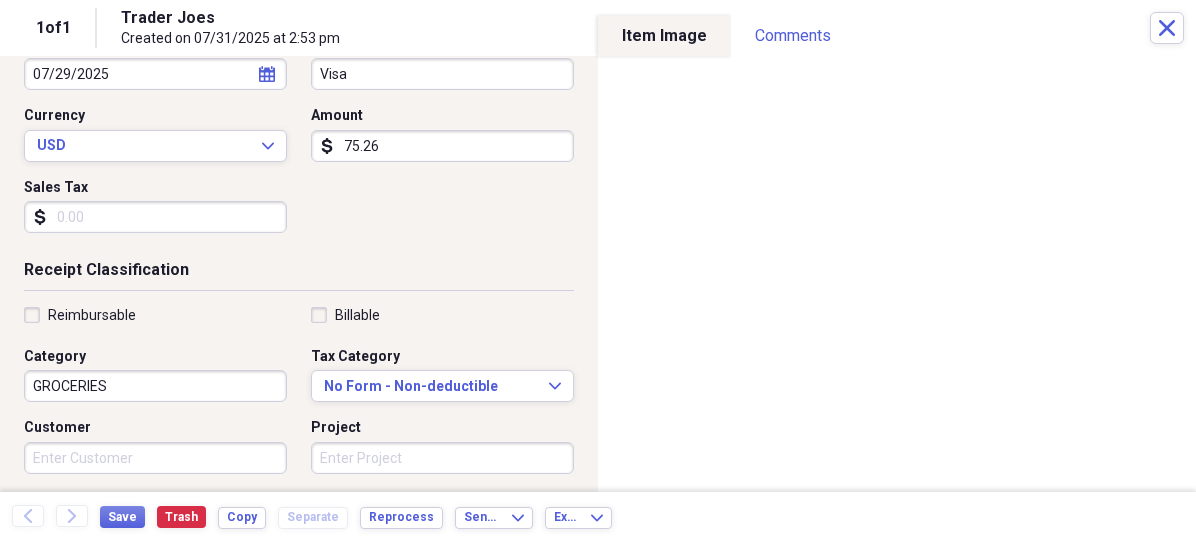 scroll, scrollTop: 300, scrollLeft: 0, axis: vertical 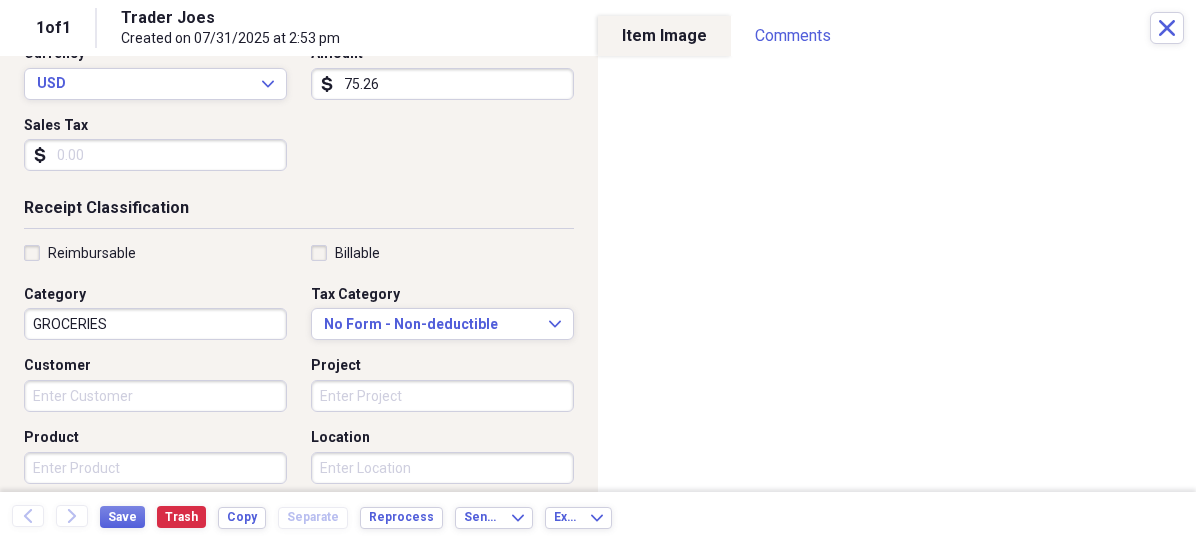 click on "Organize My Files Collapse Unfiled Needs Review Unfiled All Files Unfiled Unfiled Unfiled Saved Reports Collapse My Cabinet My Cabinet Add Folder Folder 1099 Add Folder Folder 2022 TAXES Add Folder Folder 2023 TAXES Add Folder Folder 2024 TAXES Add Folder Folder 4045 HODGSON Add Folder Folder ALCOHOL Add Folder Folder ATM Add Folder Folder AUTOMOTIVE Add Folder Folder CONNIE Add Folder Folder COSTA RICA Add Folder Folder FINANCIAL Add Folder Folder FUEL Add Folder Folder GROCERY Add Folder Folder INSURANCE Add Folder Folder KEITH Add Folder Folder LOTTERY Add Folder Folder MEDICAL Add Folder Folder RESTURANT ENTERTAINMENT Add Folder Folder SHOREVIEW ESTATES Add Folder Folder SPAIN Add Folder Folder SUN LAKES HOME Add Folder Trash Trash Bill My Customers Collapse invoices Invoices user Customers products Products / Services Help & Support Submit Import Import Add Create Expand Reports Reports Settings Keith Expand These items are in need of review Showing 1 item , totaling $75.26 Column Expand sort Sort Expand" at bounding box center (598, 271) 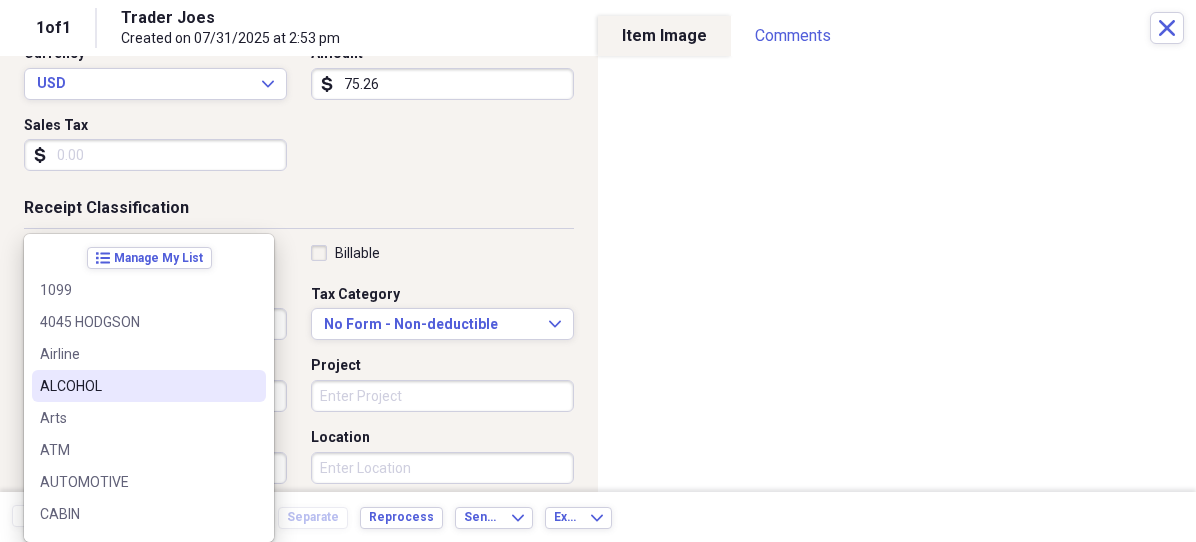 click on "ALCOHOL" at bounding box center (137, 386) 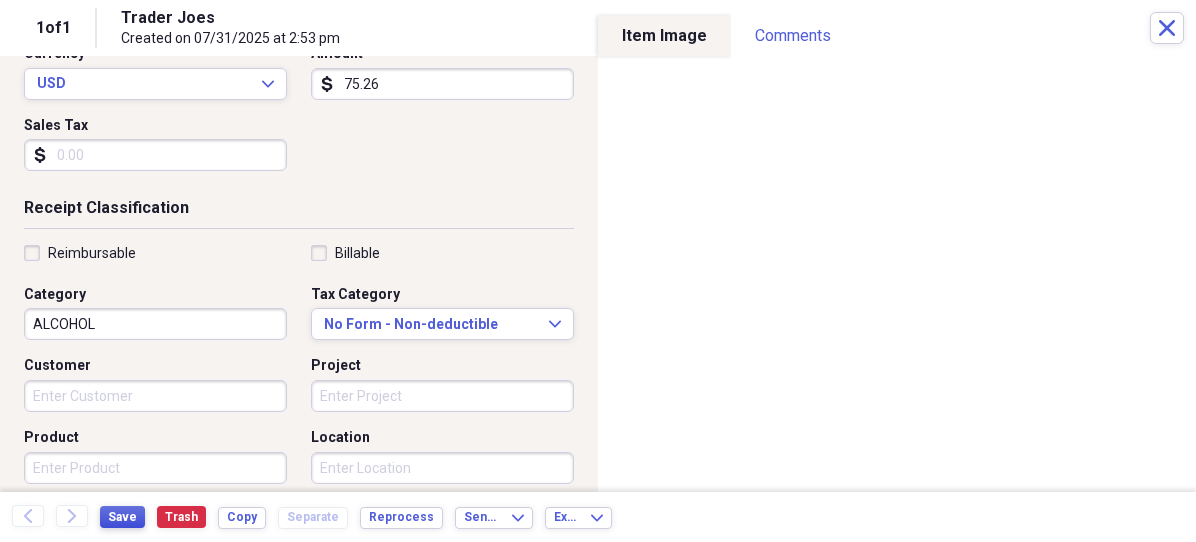 click on "Save" at bounding box center [122, 517] 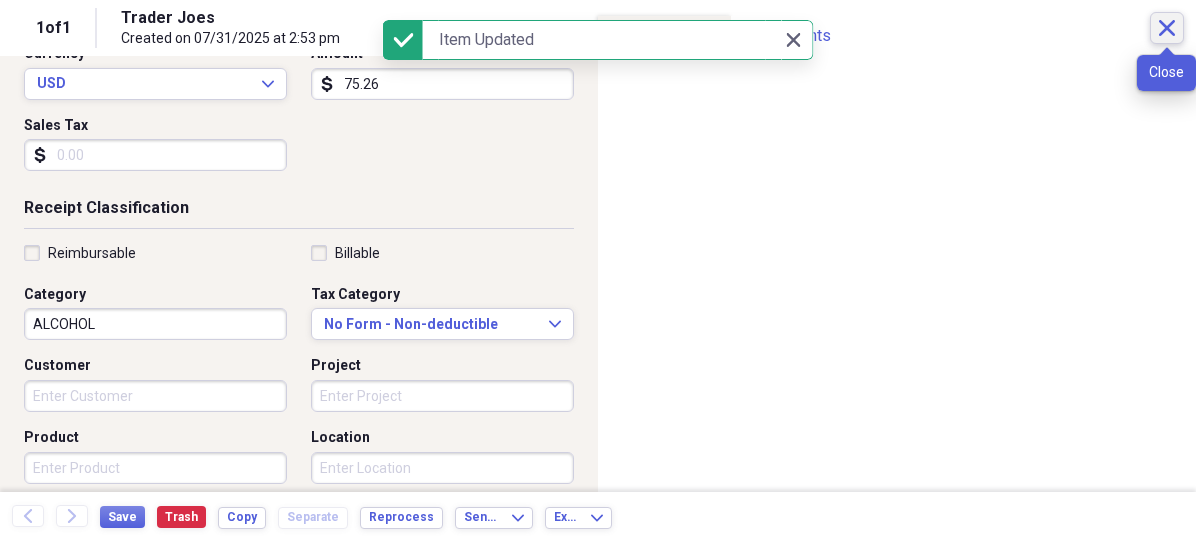 click 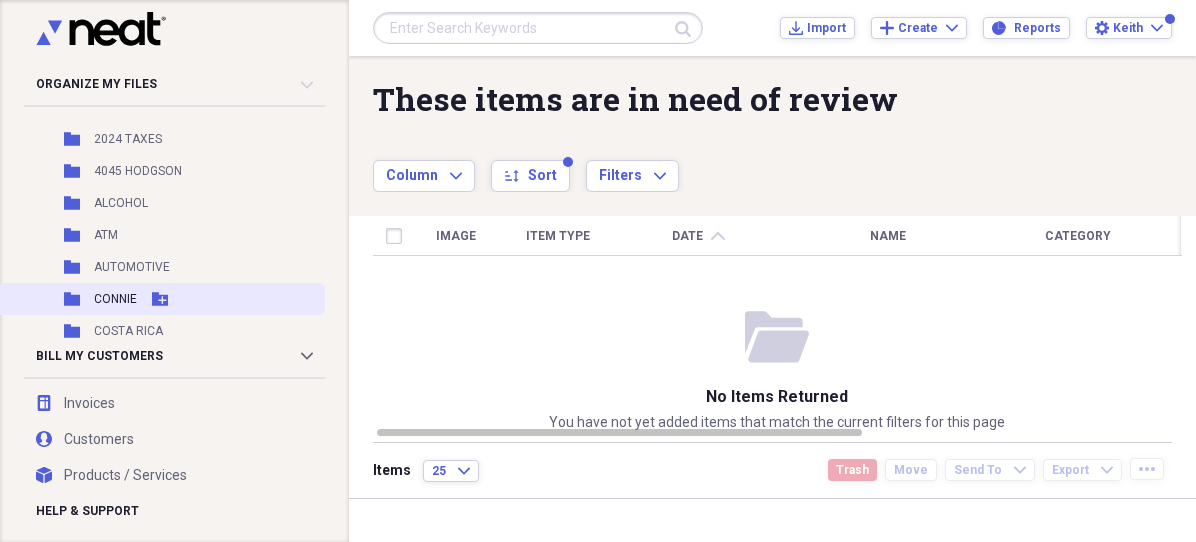 scroll, scrollTop: 300, scrollLeft: 0, axis: vertical 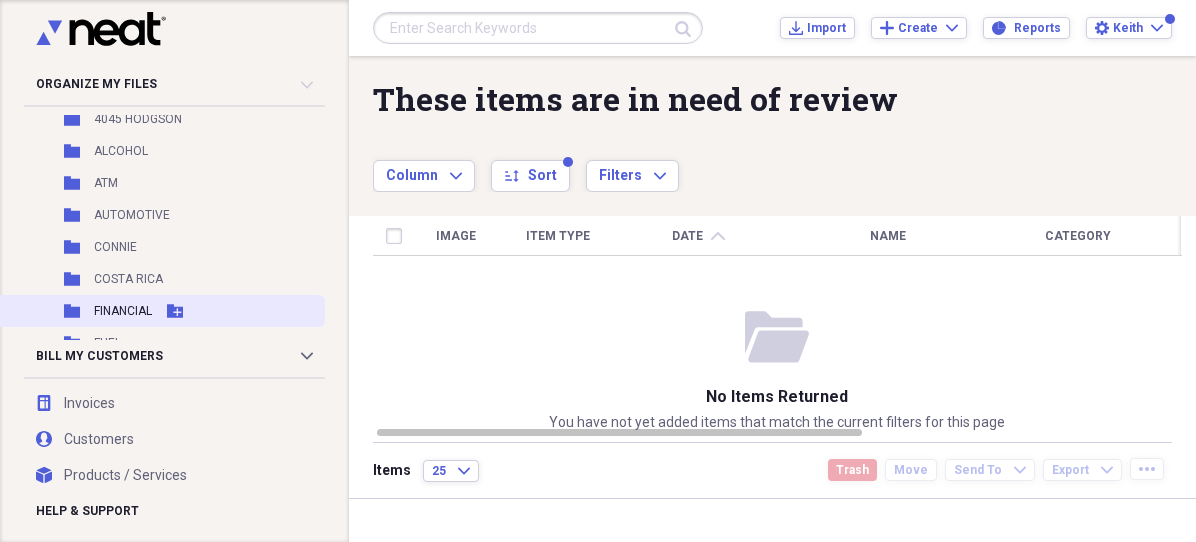 click on "Folder FINANCIAL Add Folder" at bounding box center (160, 311) 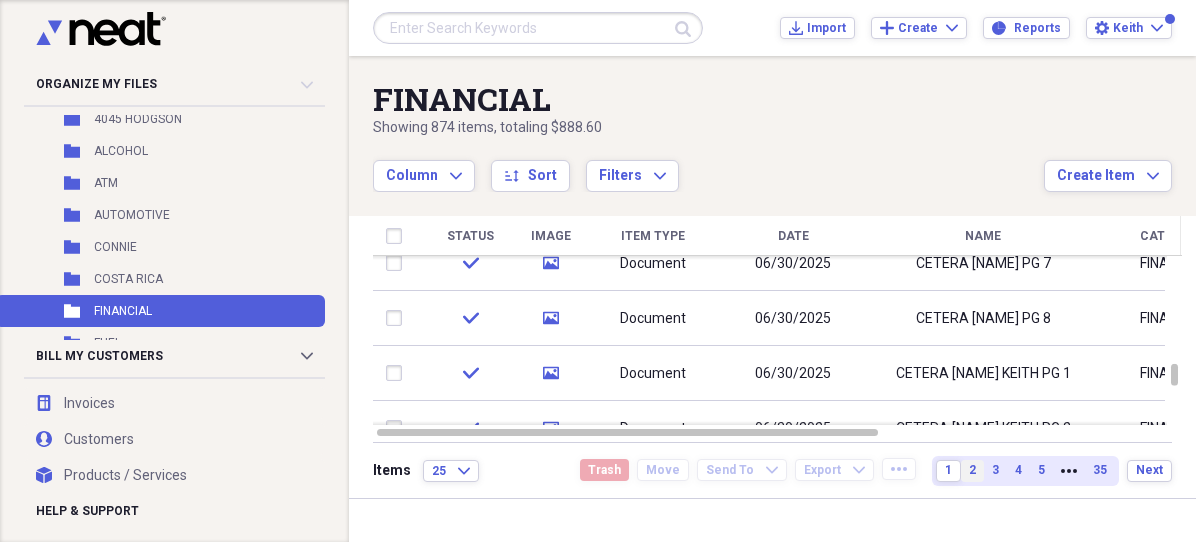 click on "2" at bounding box center (972, 471) 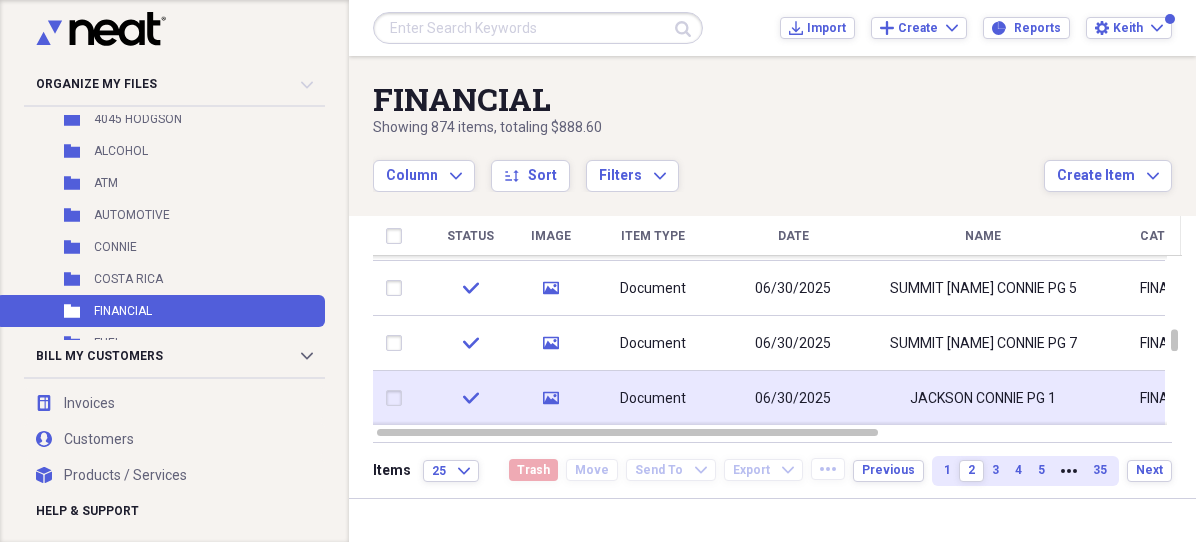 click on "06/30/2025" at bounding box center [793, 398] 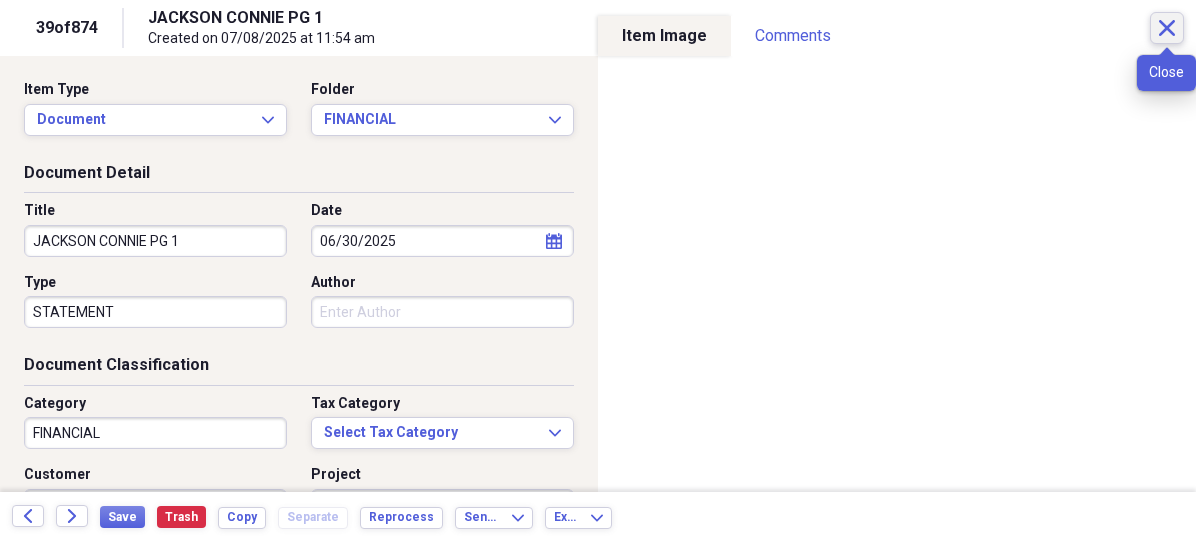 click on "Close" 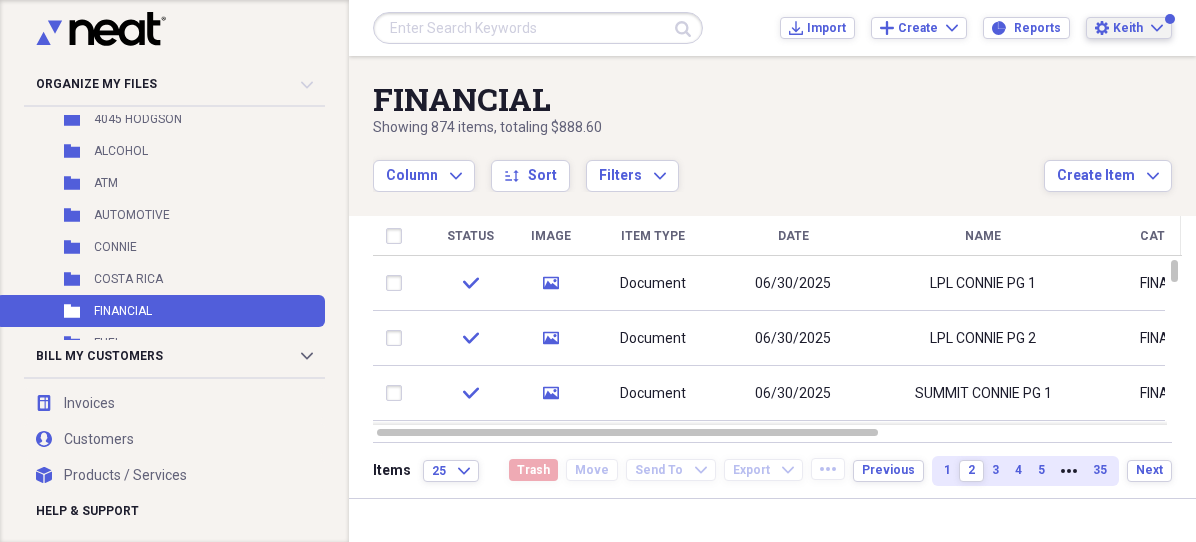 click on "Keith Expand" at bounding box center (1138, 28) 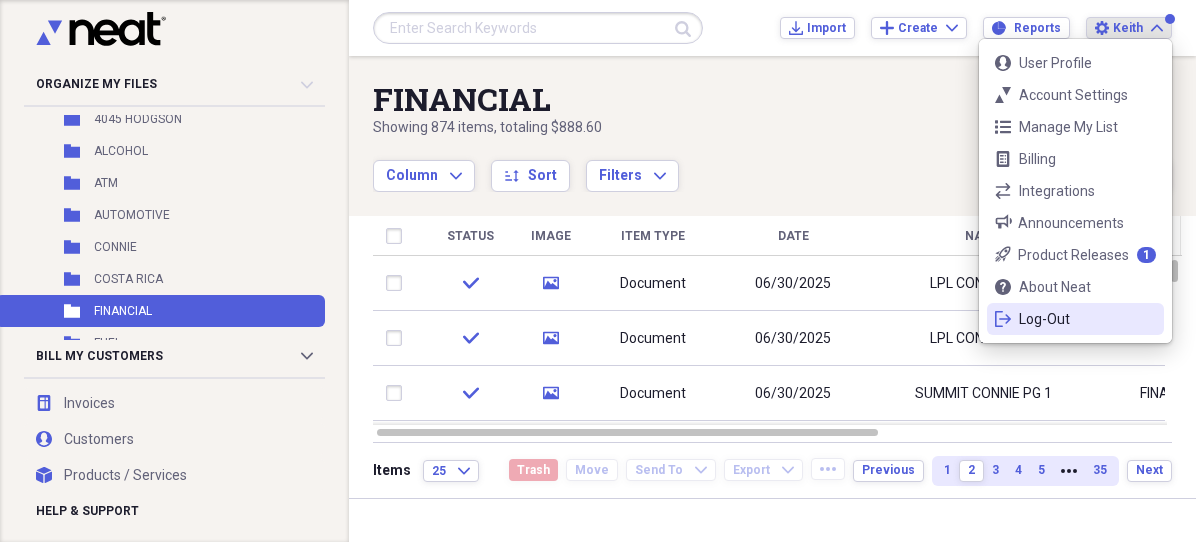 click on "Log-Out" at bounding box center [1075, 319] 